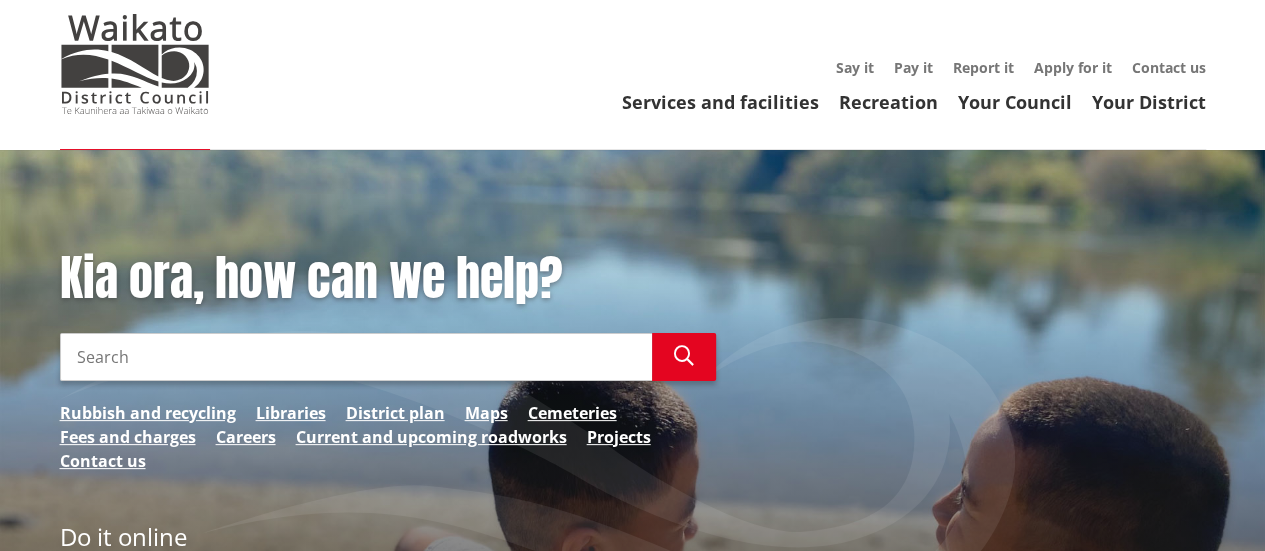 scroll, scrollTop: 0, scrollLeft: 0, axis: both 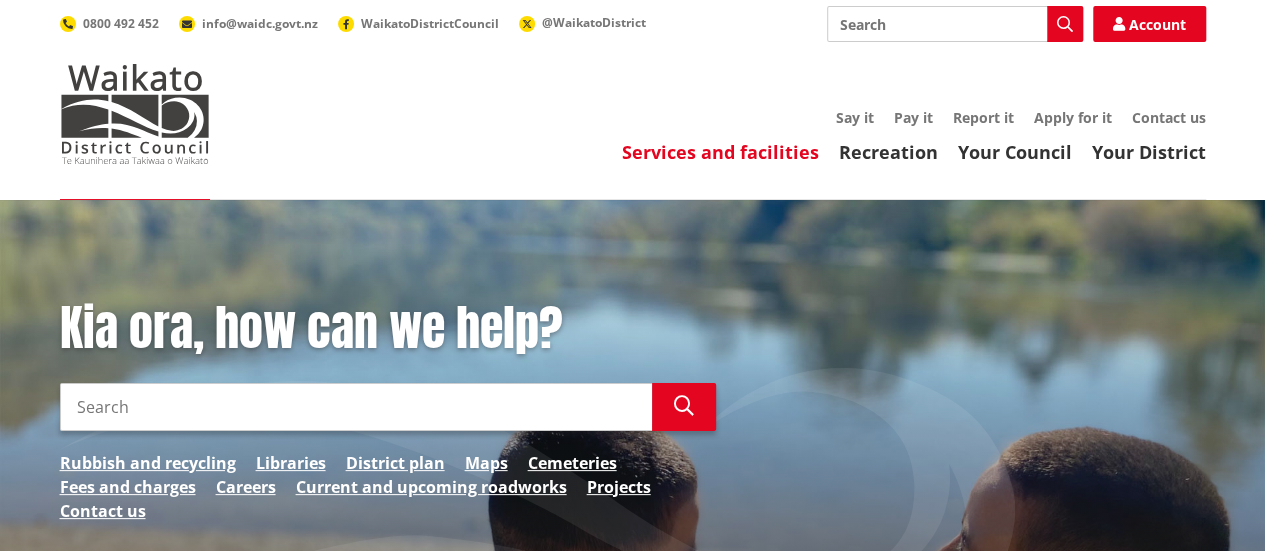 click on "Services and facilities" at bounding box center (720, 152) 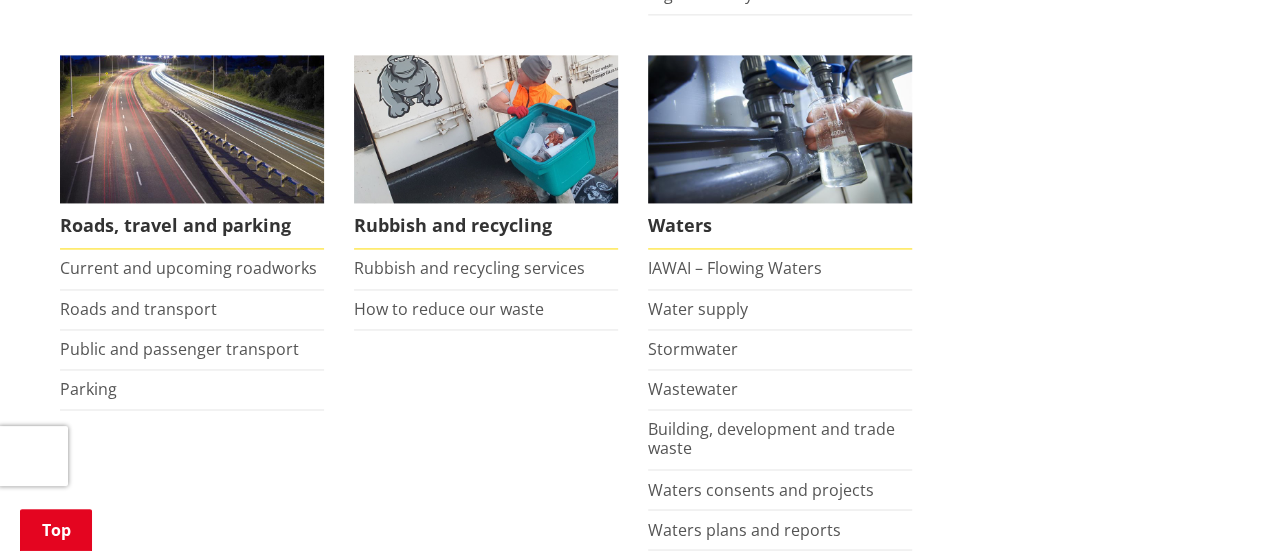 scroll, scrollTop: 1442, scrollLeft: 0, axis: vertical 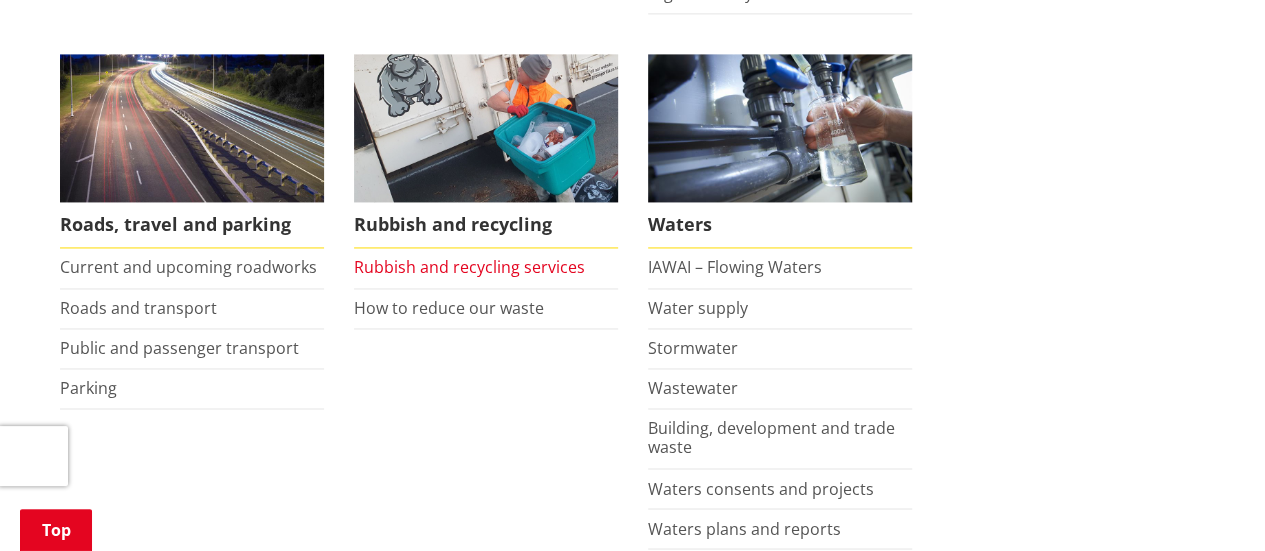 click on "Rubbish and recycling services" at bounding box center [469, 267] 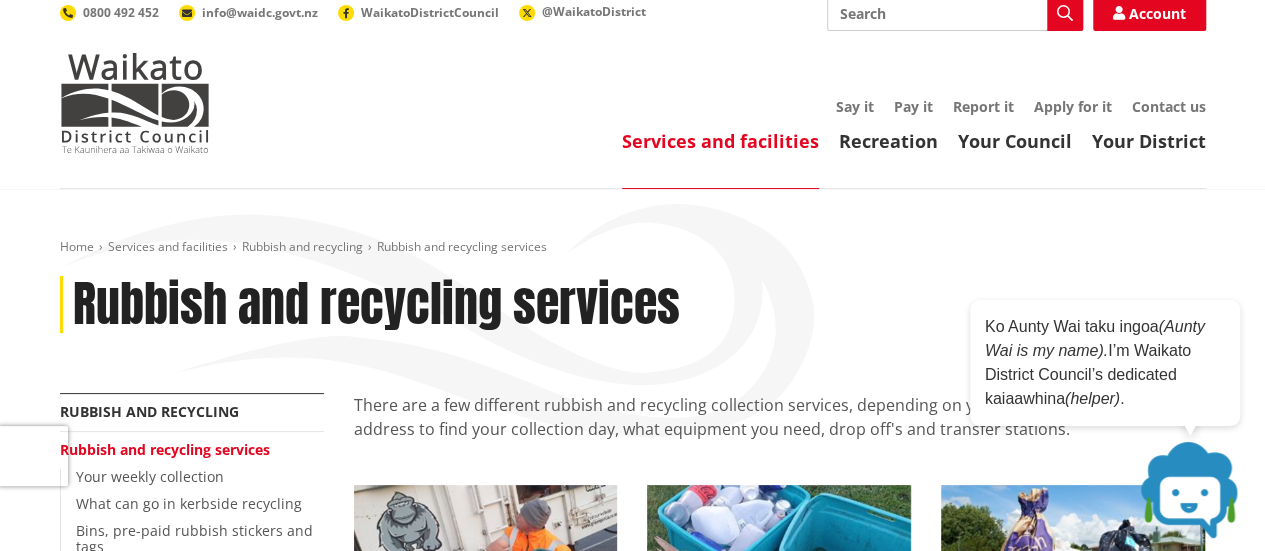 scroll, scrollTop: 0, scrollLeft: 0, axis: both 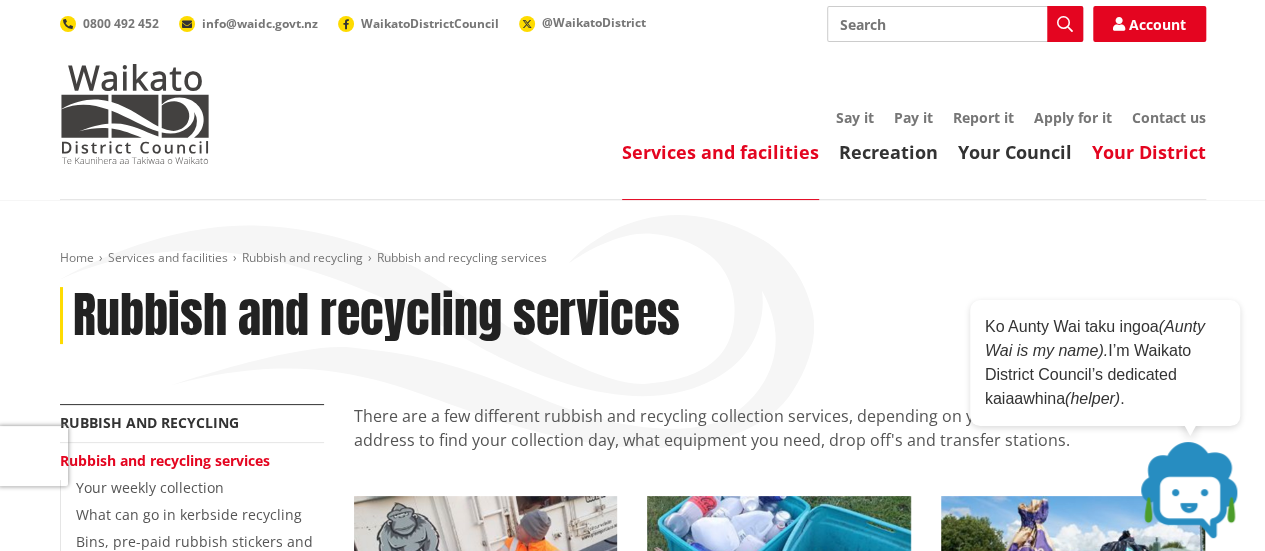 click on "Your District" at bounding box center [1149, 152] 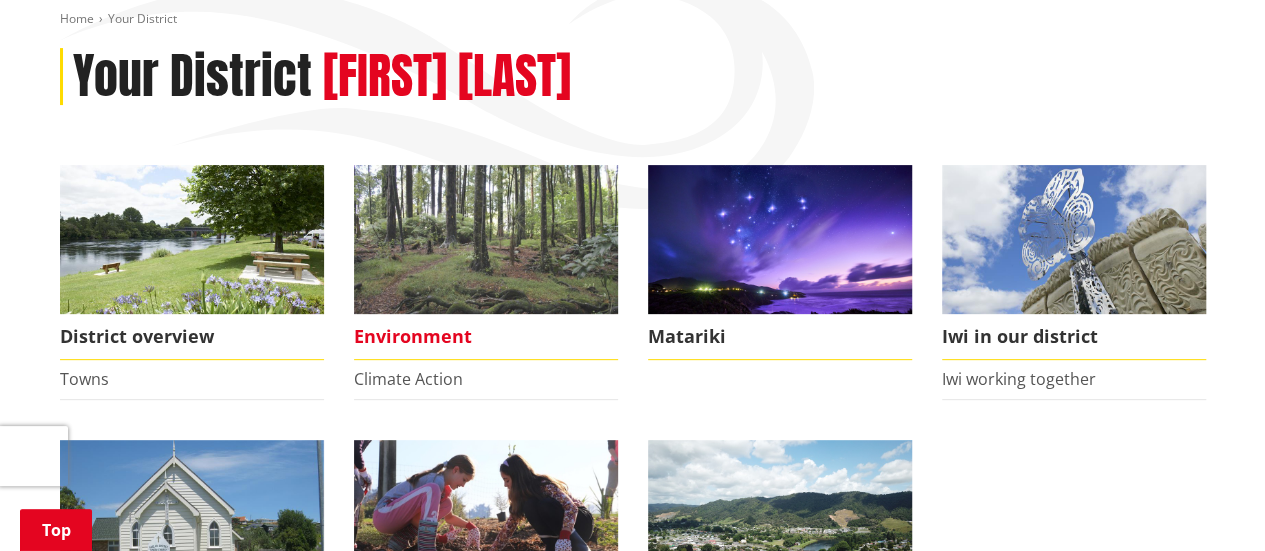 scroll, scrollTop: 0, scrollLeft: 0, axis: both 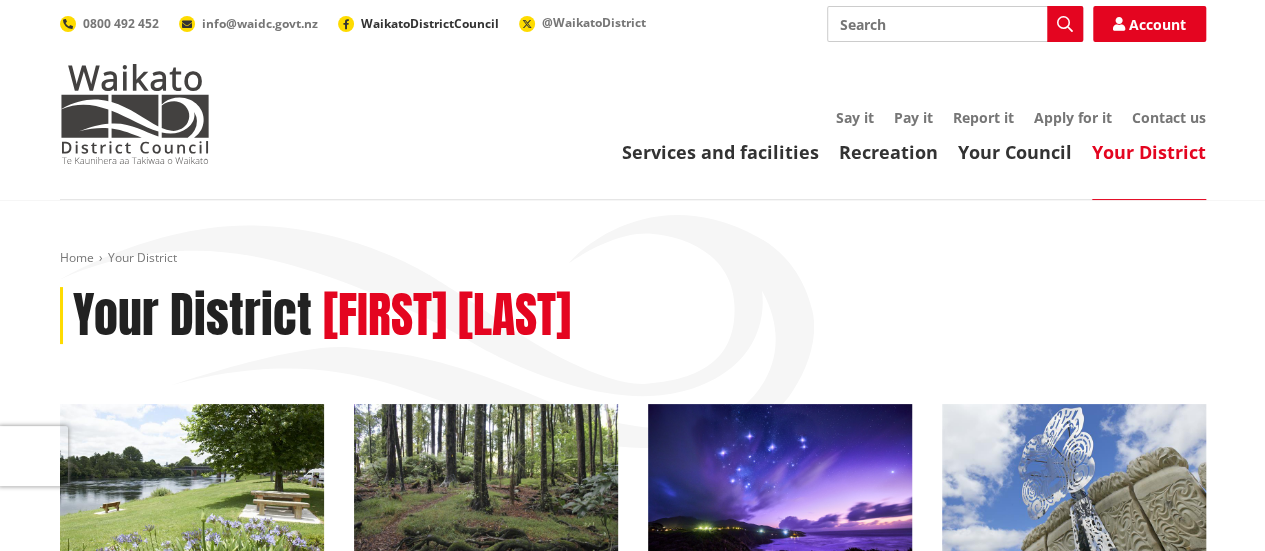 click on "WaikatoDistrictCouncil" at bounding box center [430, 23] 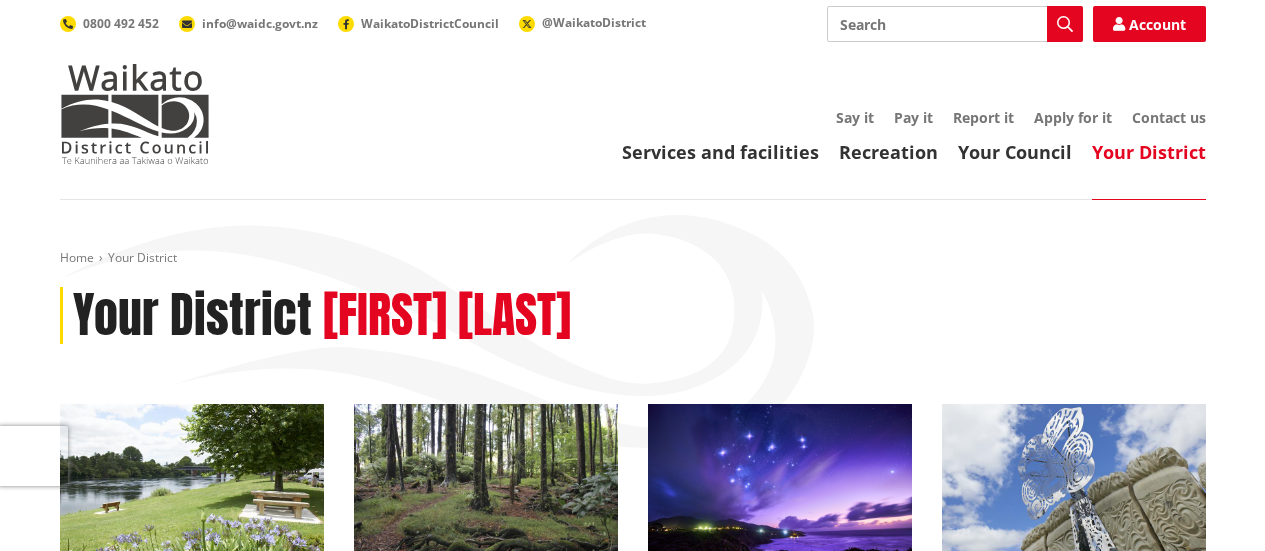 scroll, scrollTop: 0, scrollLeft: 0, axis: both 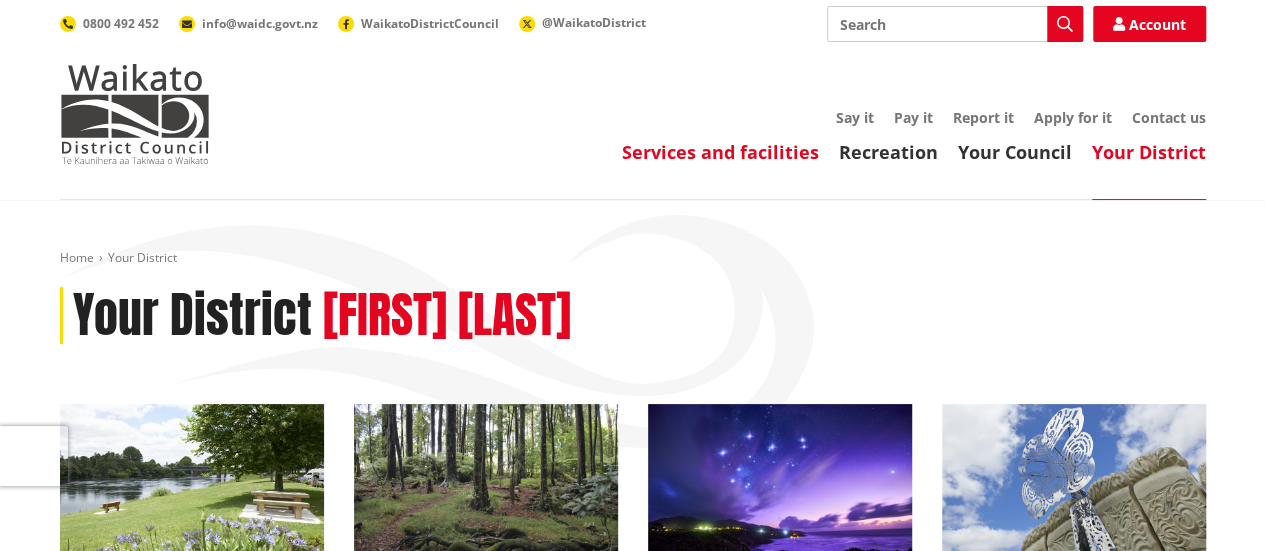 click on "Services and facilities" at bounding box center (720, 152) 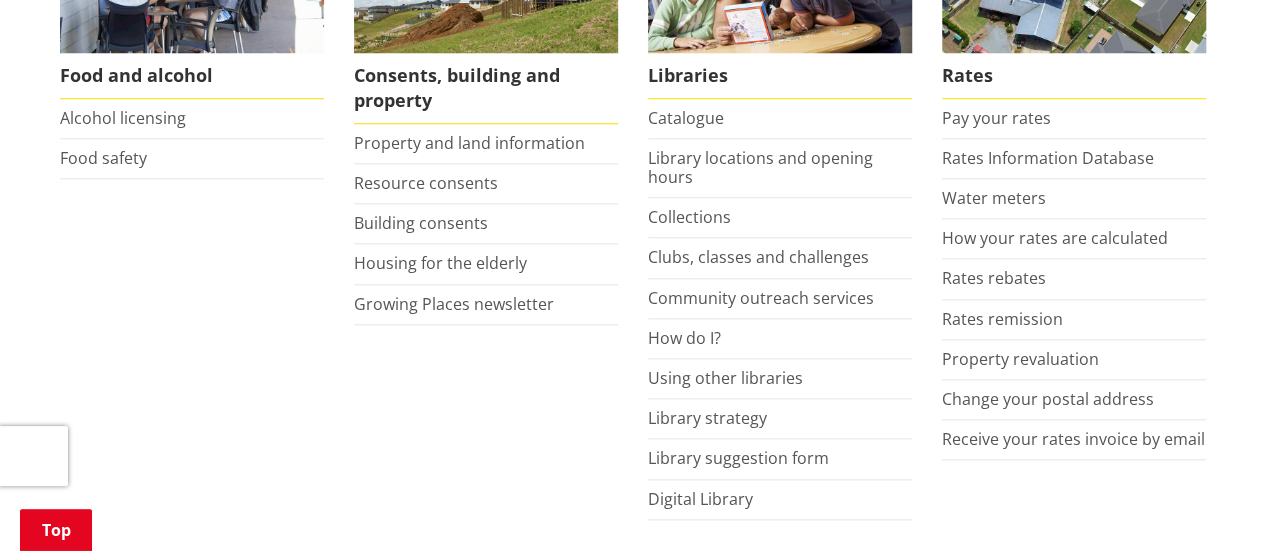 scroll, scrollTop: 934, scrollLeft: 0, axis: vertical 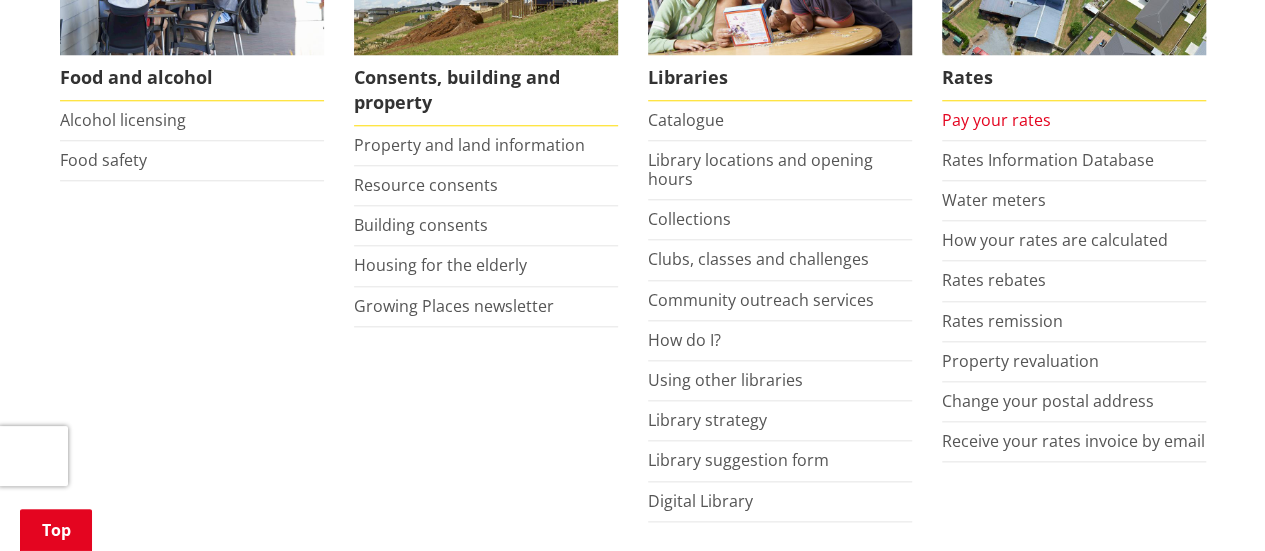 click on "Pay your rates" at bounding box center (996, 120) 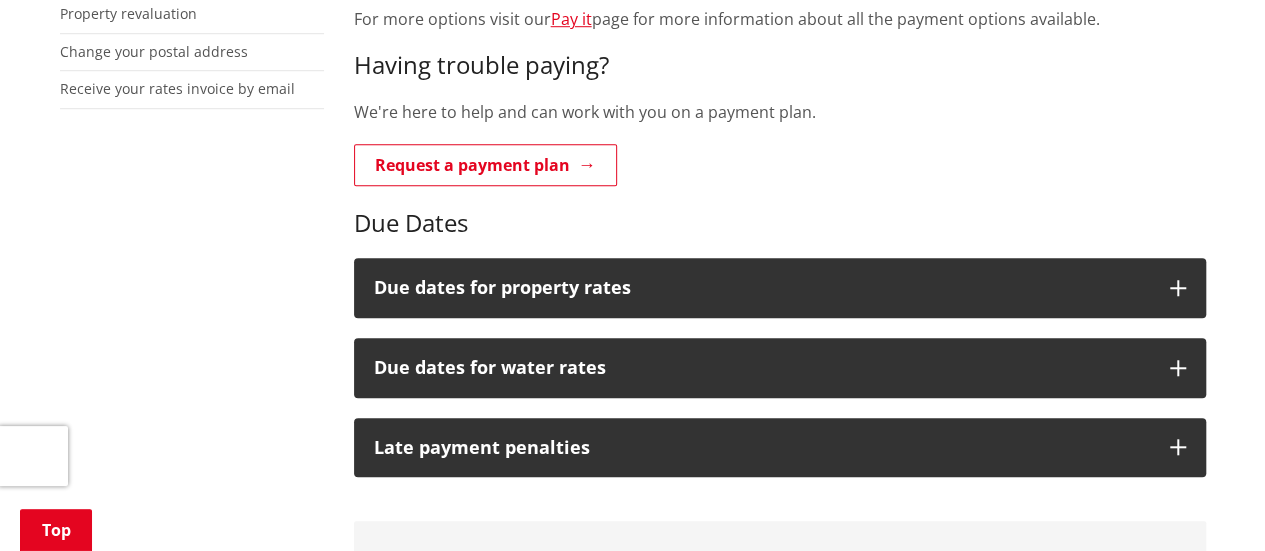 scroll, scrollTop: 713, scrollLeft: 0, axis: vertical 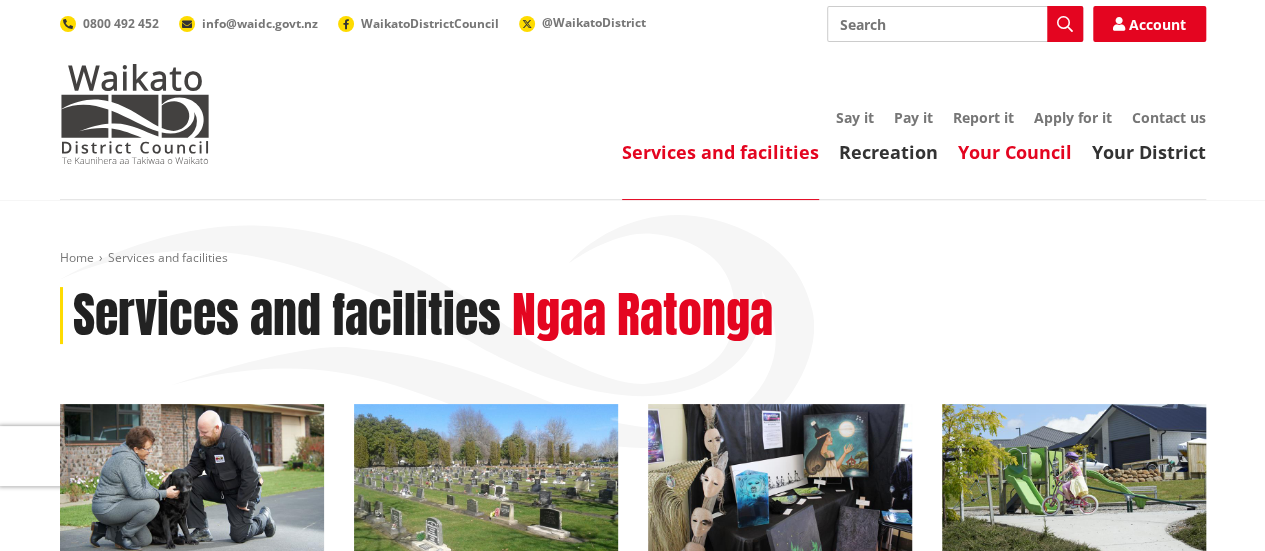 click on "Your Council" at bounding box center (1015, 152) 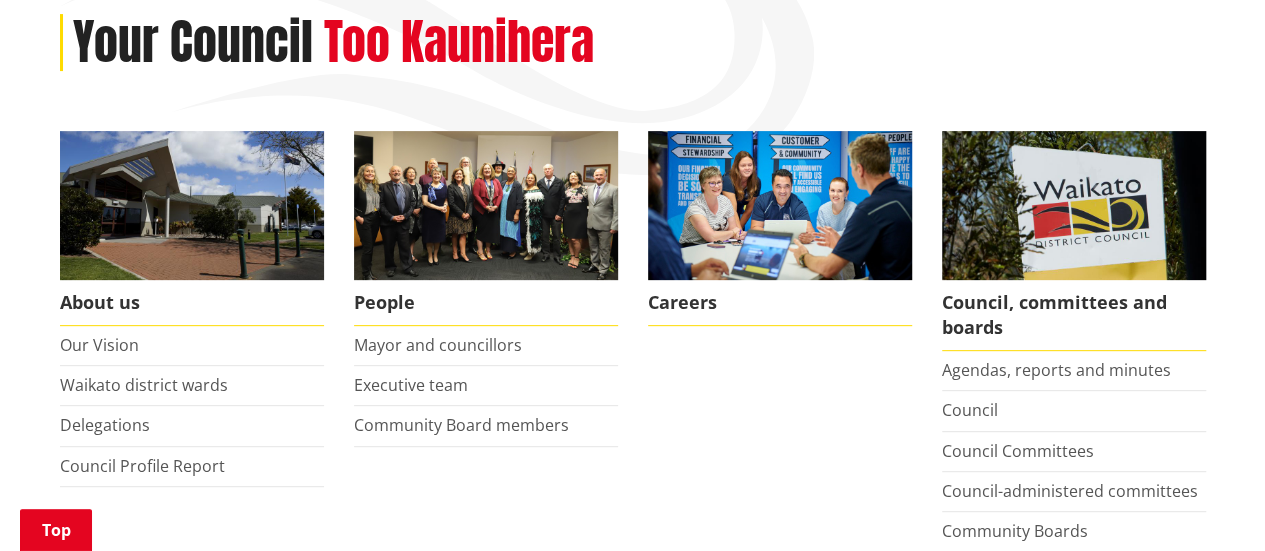 scroll, scrollTop: 0, scrollLeft: 0, axis: both 